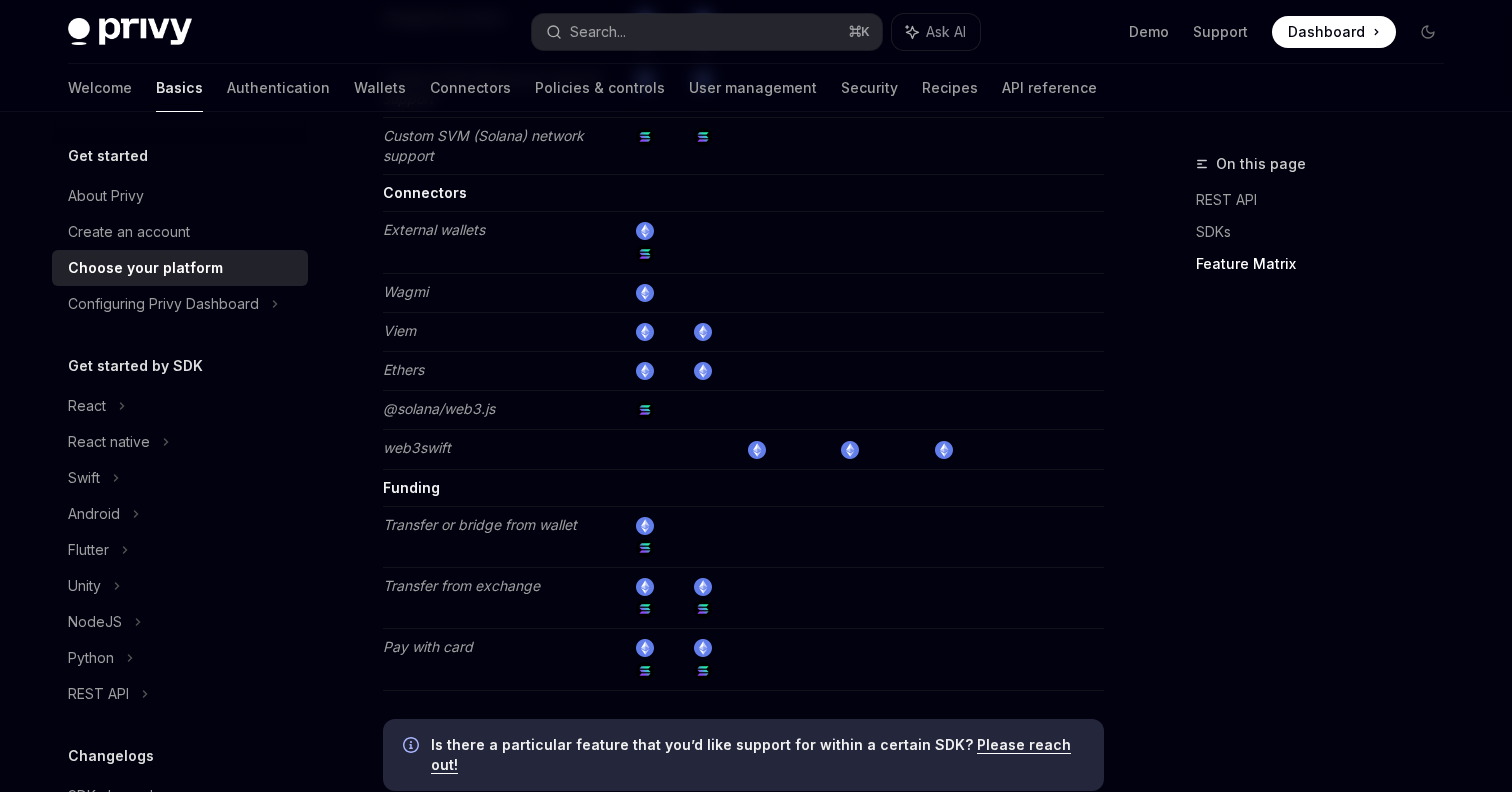 scroll, scrollTop: 3607, scrollLeft: 0, axis: vertical 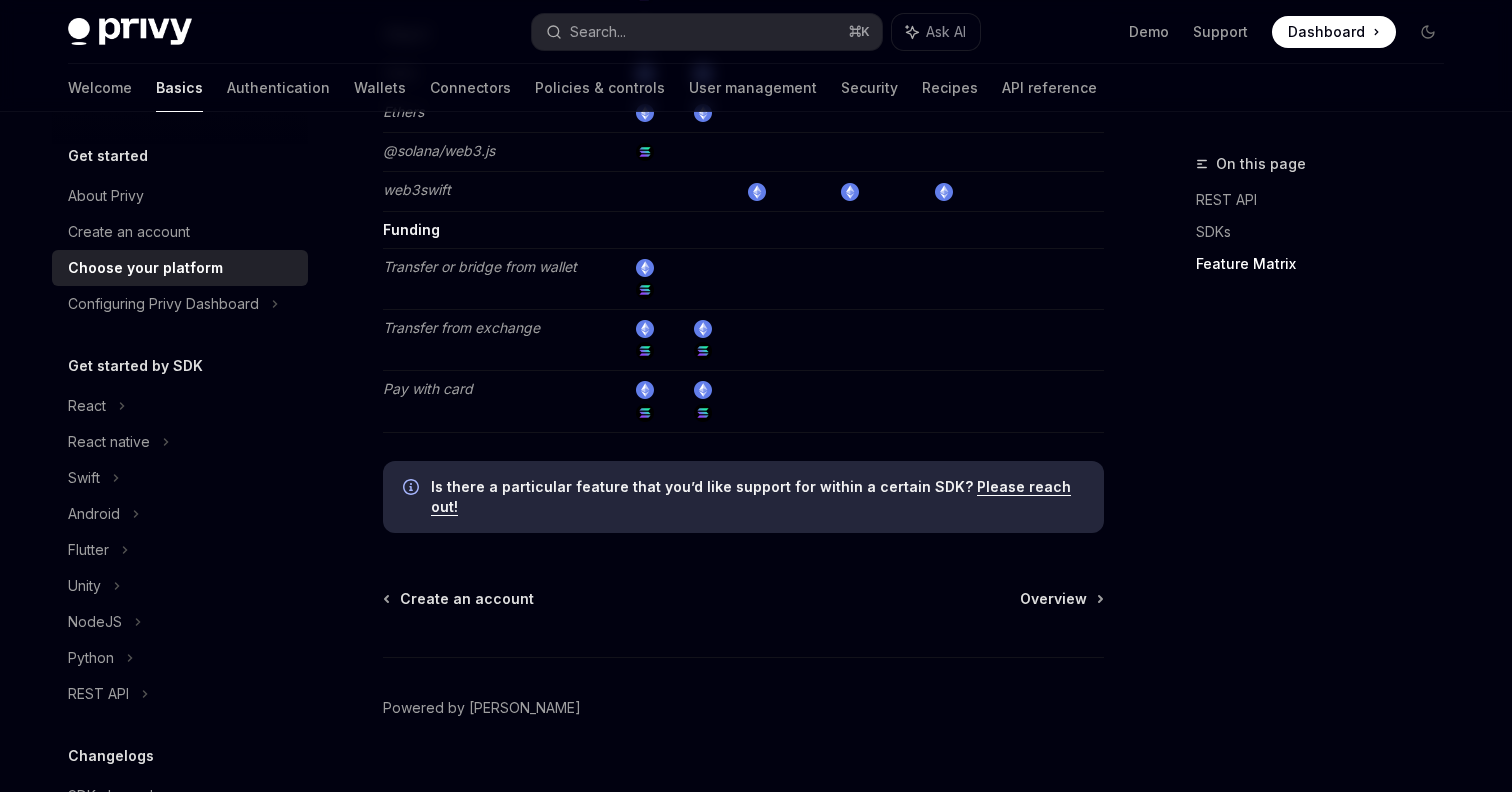 click on "Get started by SDK" at bounding box center [135, 366] 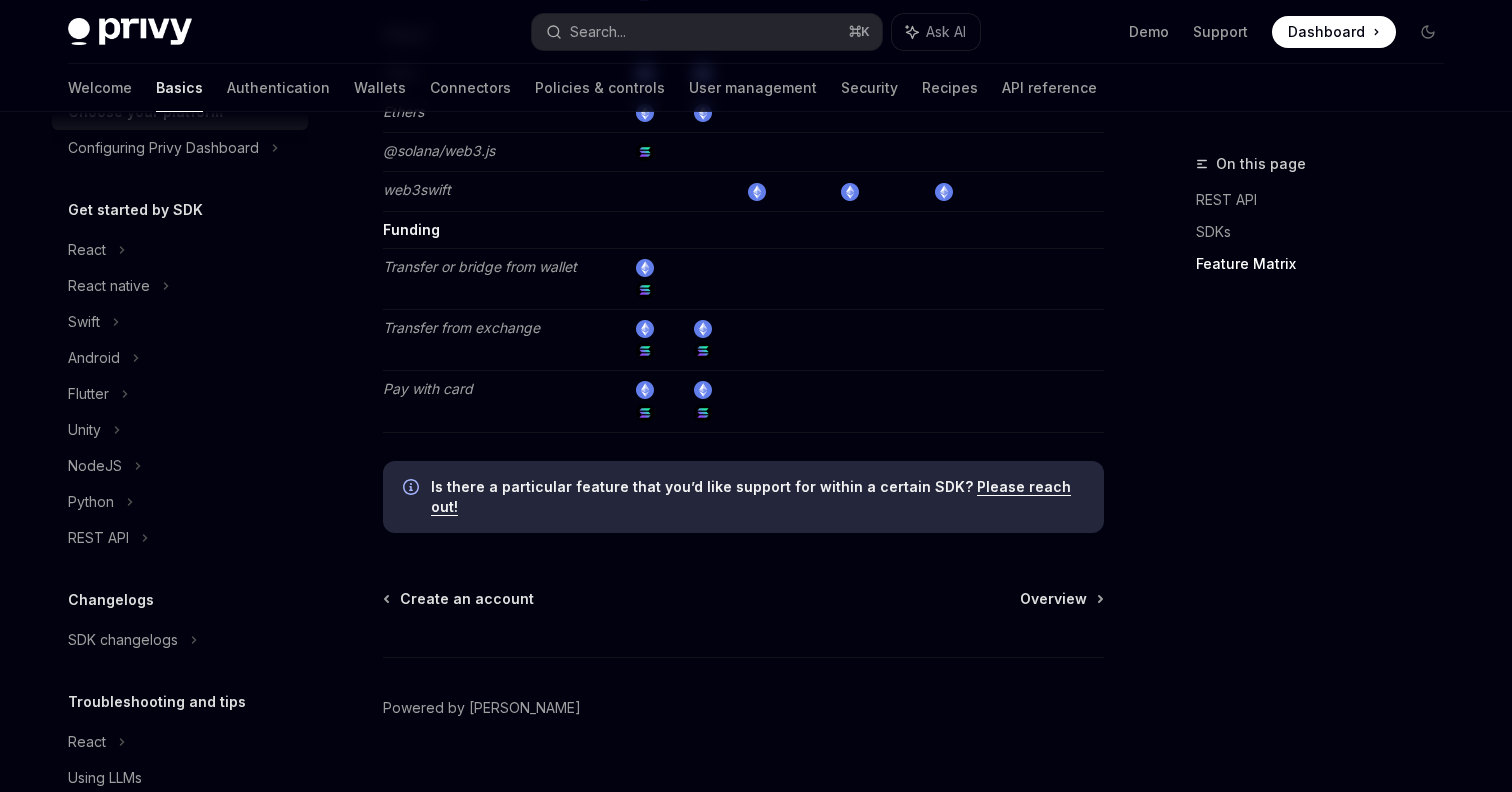 scroll, scrollTop: 164, scrollLeft: 0, axis: vertical 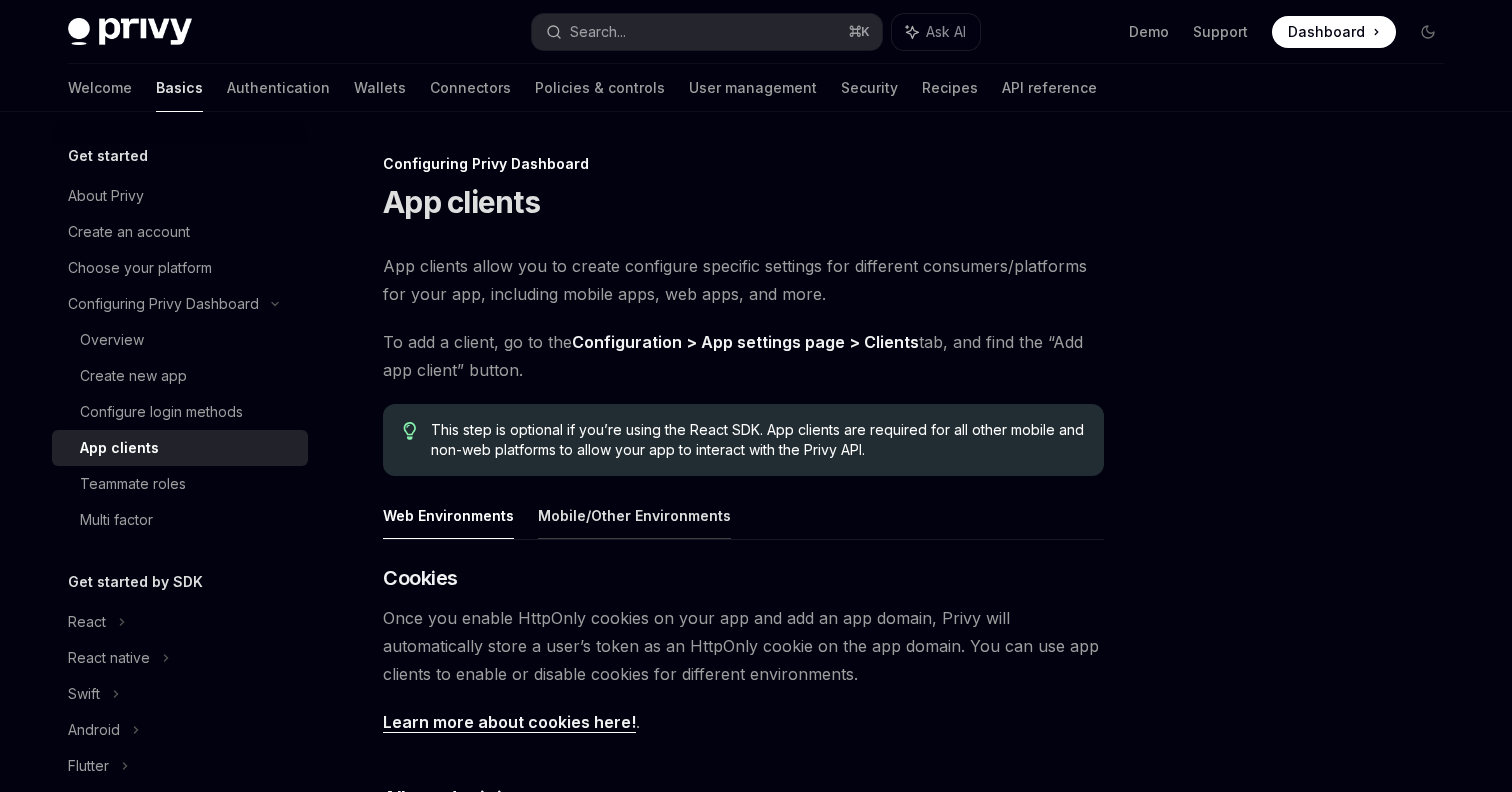 click on "Mobile/Other Environments" at bounding box center (634, 515) 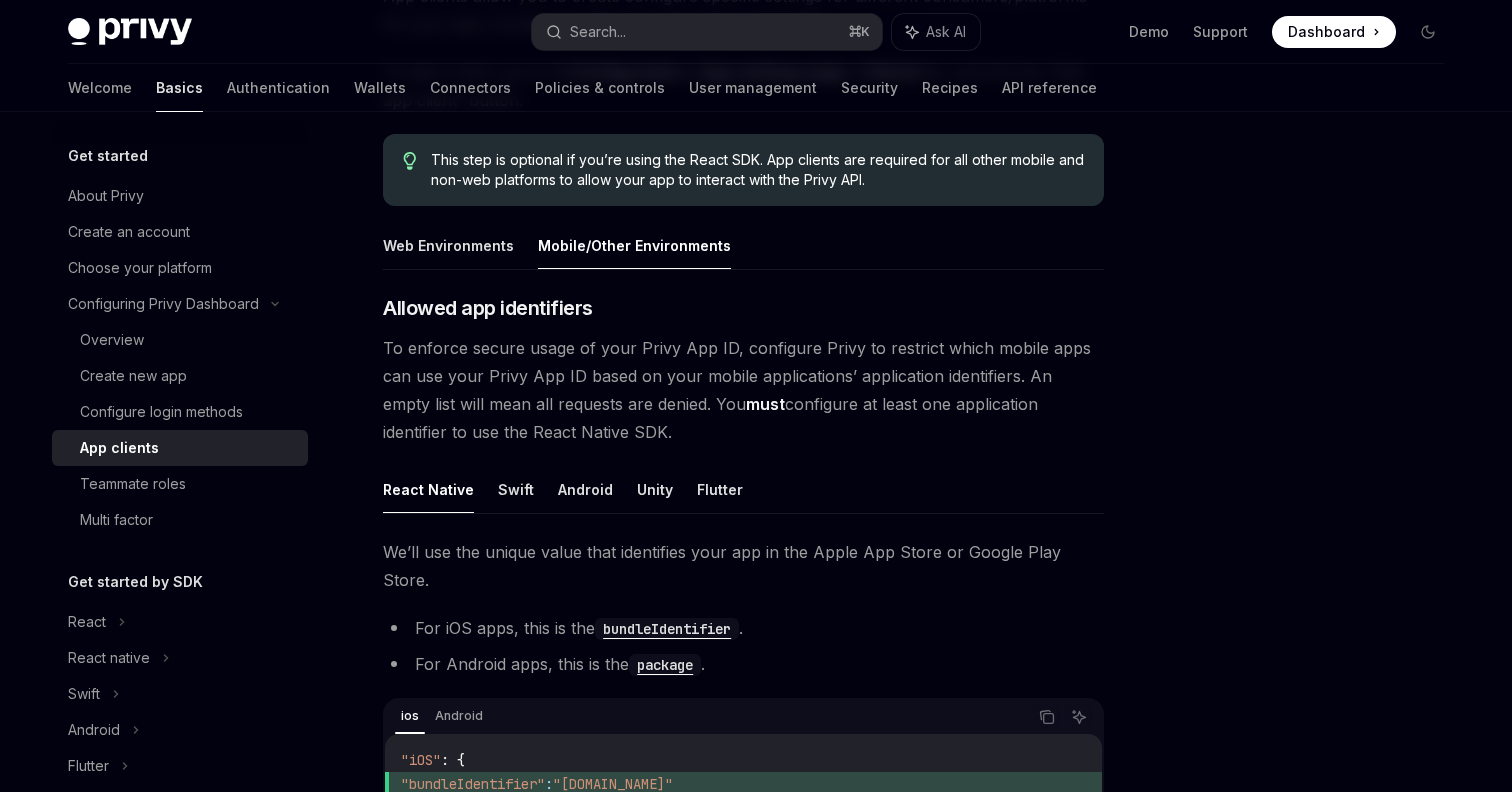 scroll, scrollTop: 276, scrollLeft: 0, axis: vertical 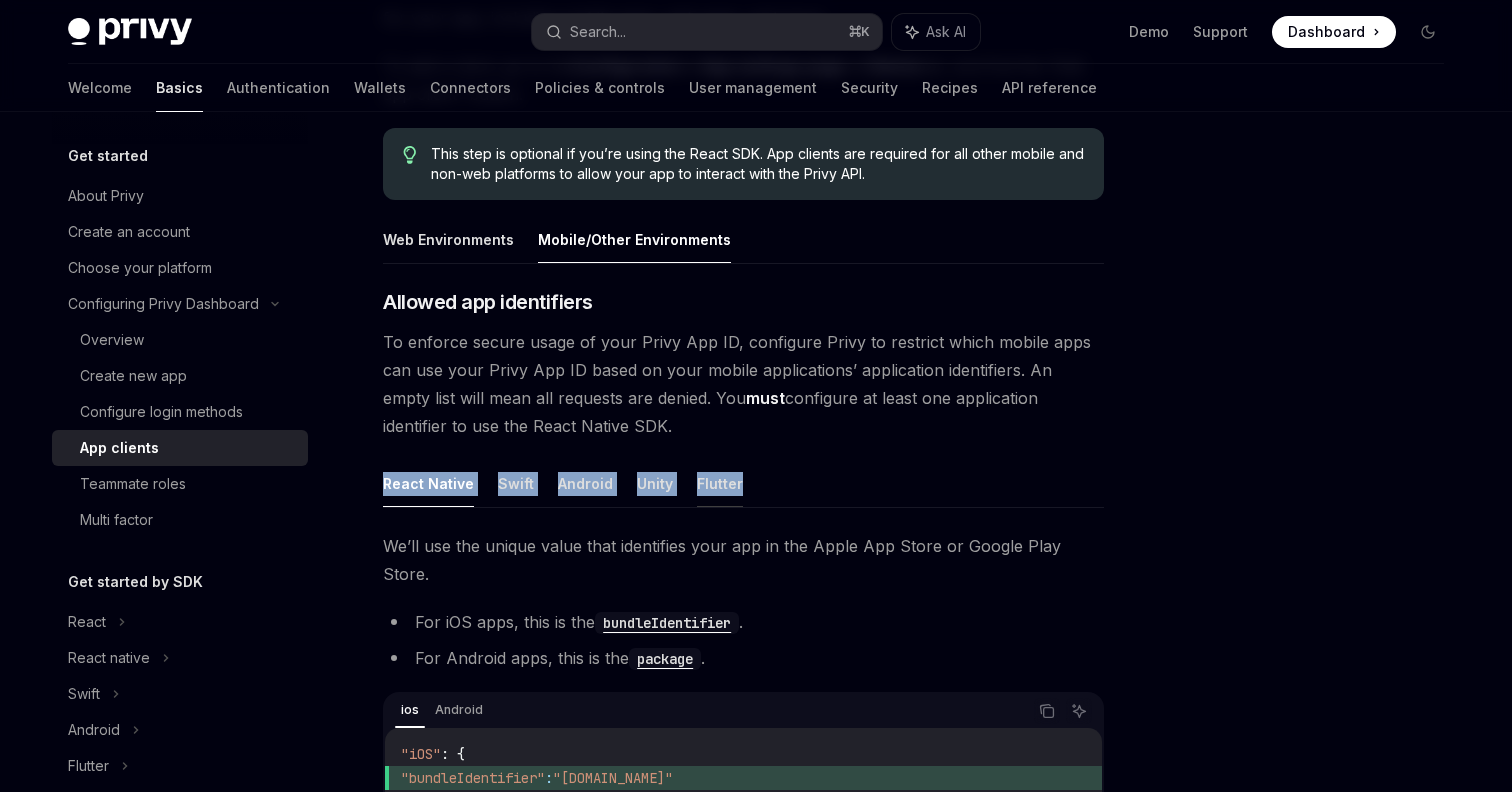 drag, startPoint x: 377, startPoint y: 464, endPoint x: 708, endPoint y: 500, distance: 332.95193 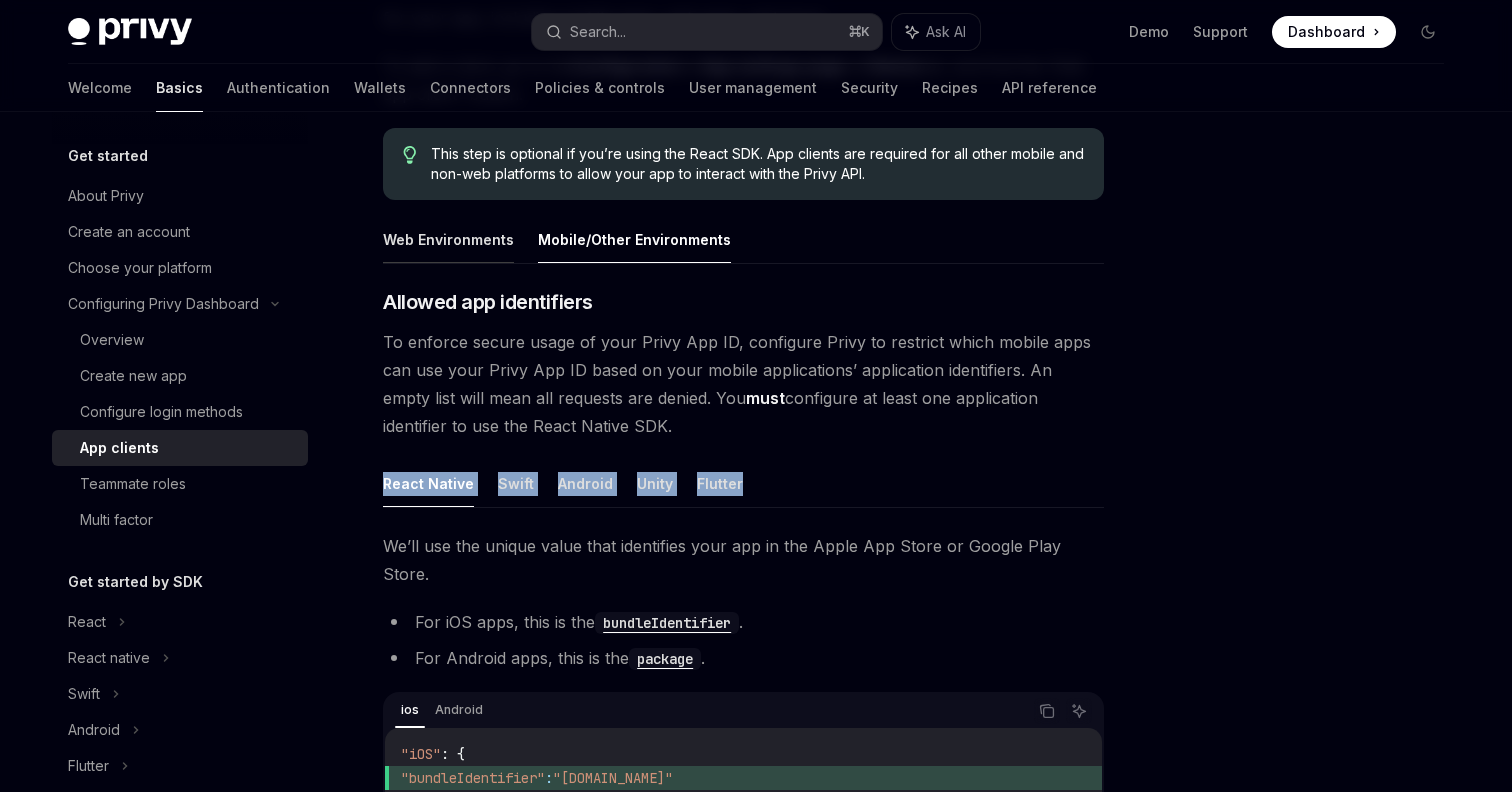 click on "Web Environments" at bounding box center (448, 239) 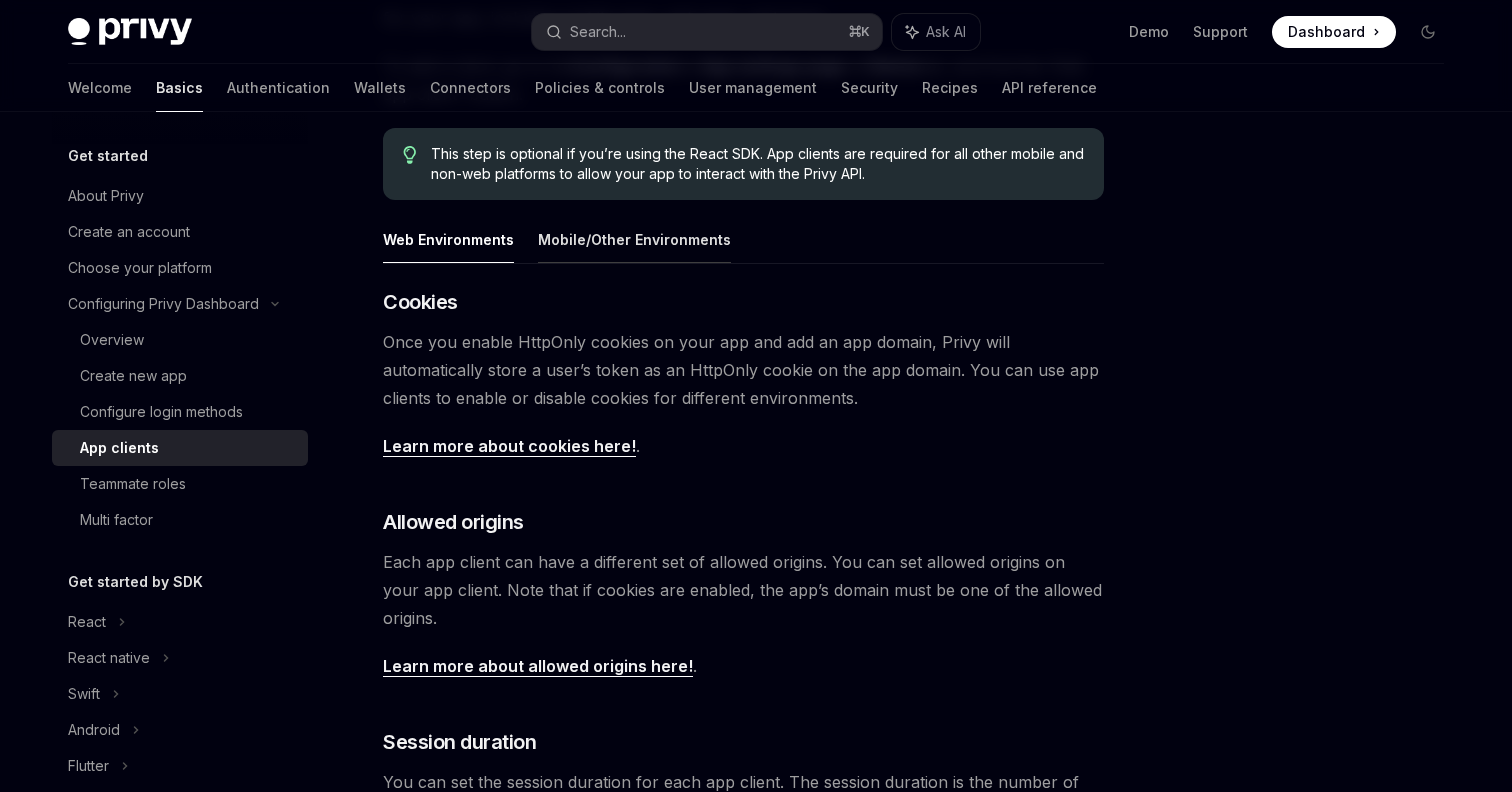 click on "Mobile/Other Environments" at bounding box center (634, 239) 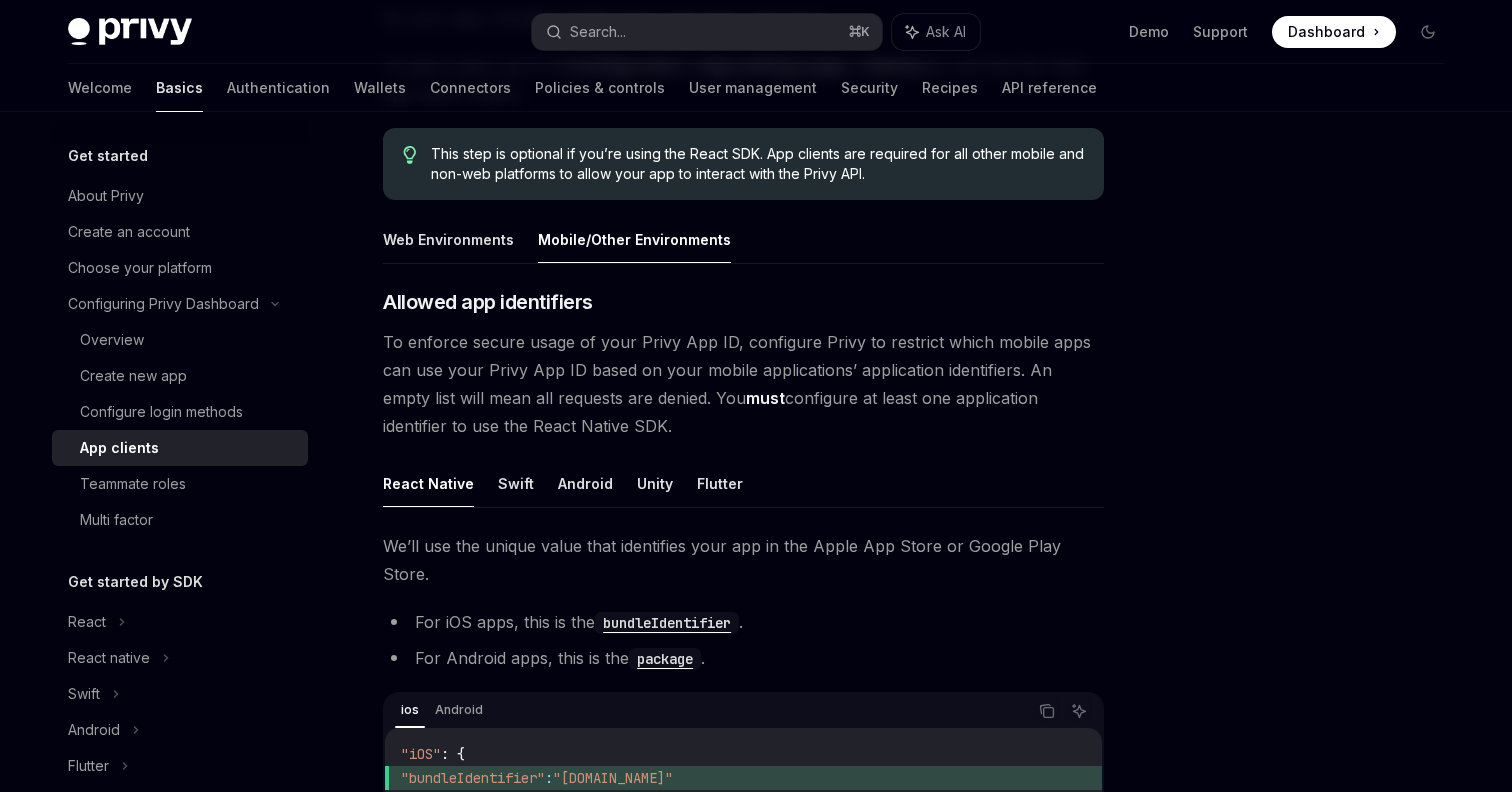 click on "Mobile/Other Environments" at bounding box center [634, 239] 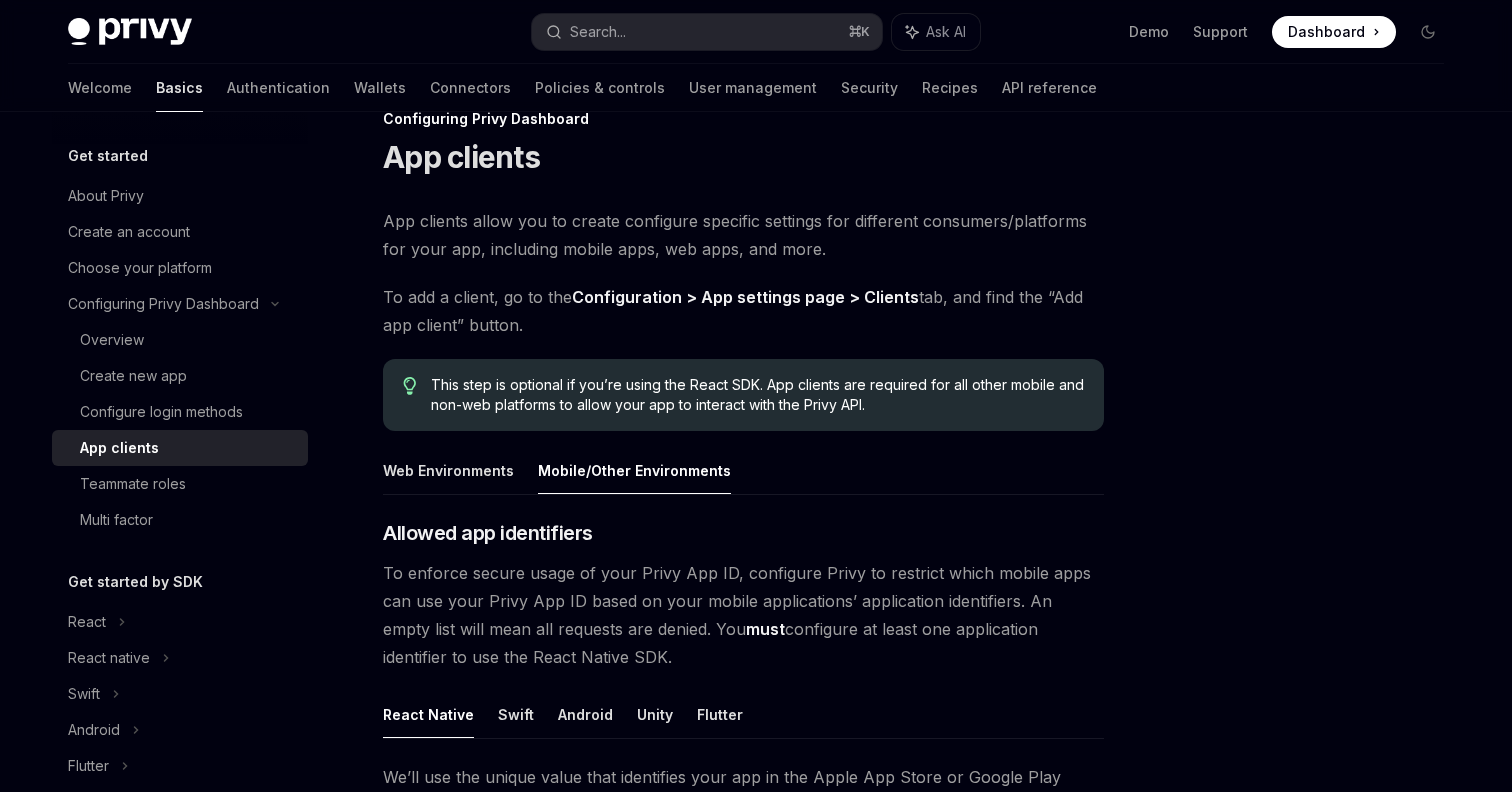 scroll, scrollTop: 0, scrollLeft: 0, axis: both 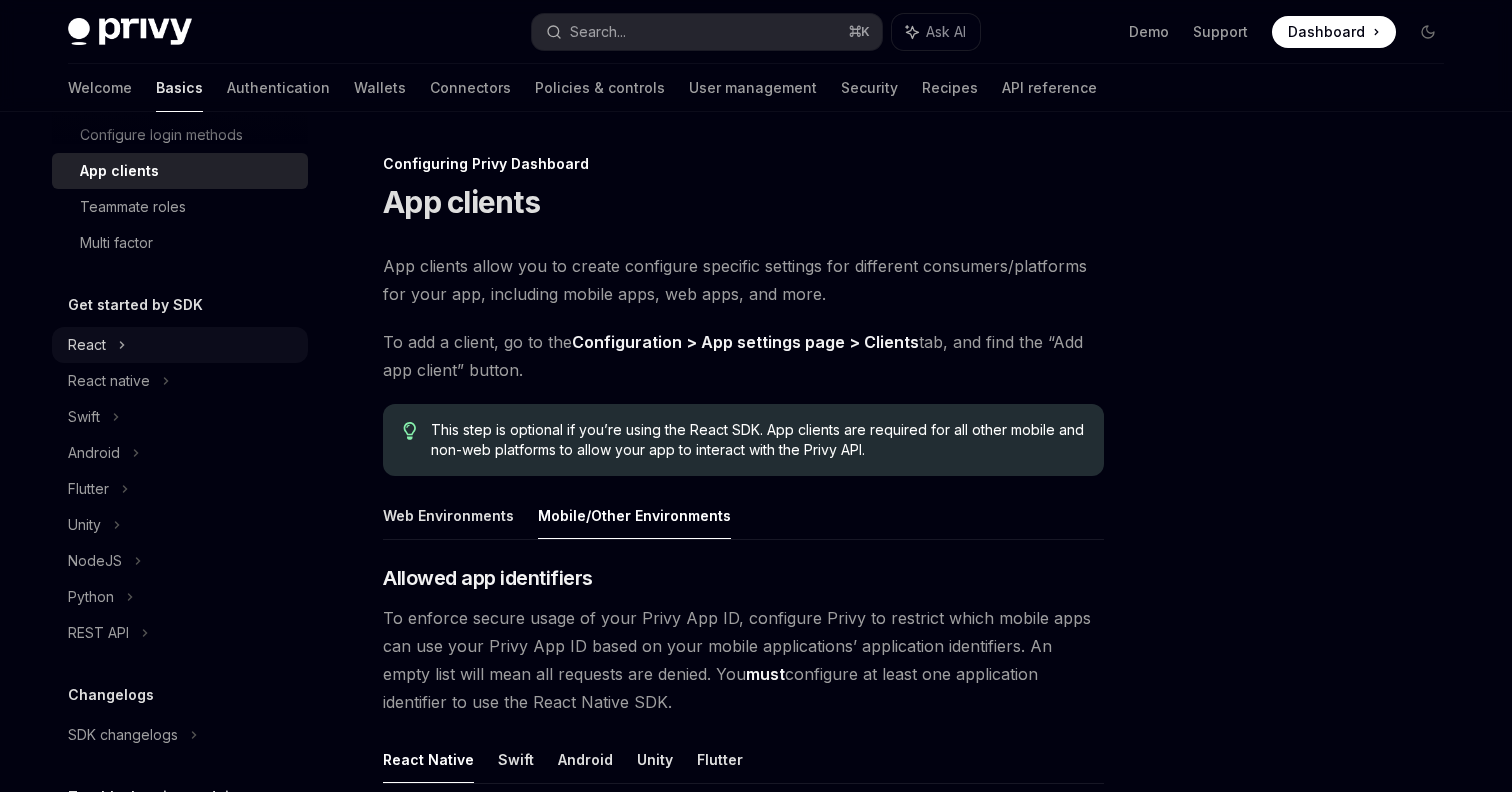 click on "React" at bounding box center [180, 345] 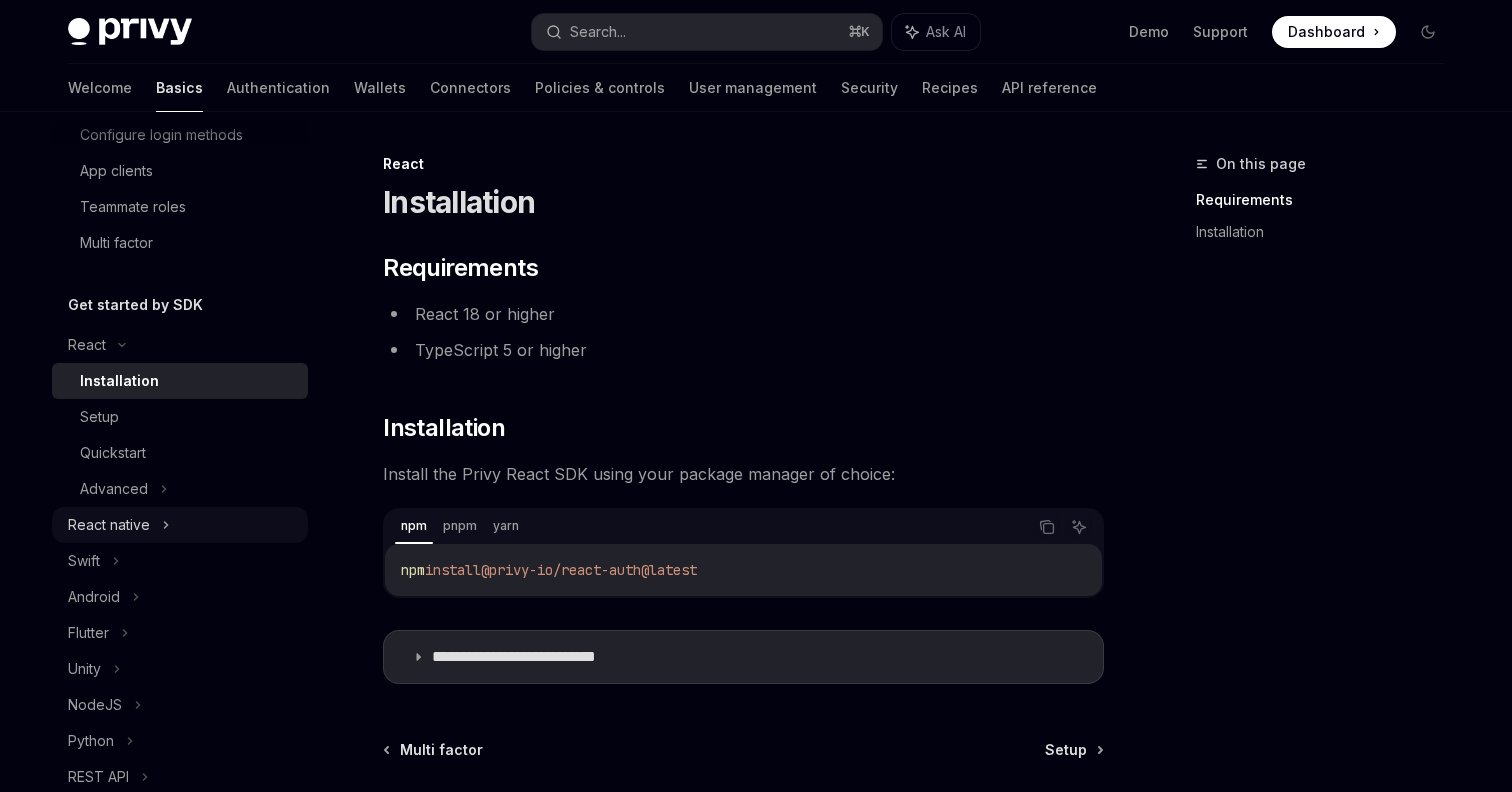 click on "React native" at bounding box center [180, 525] 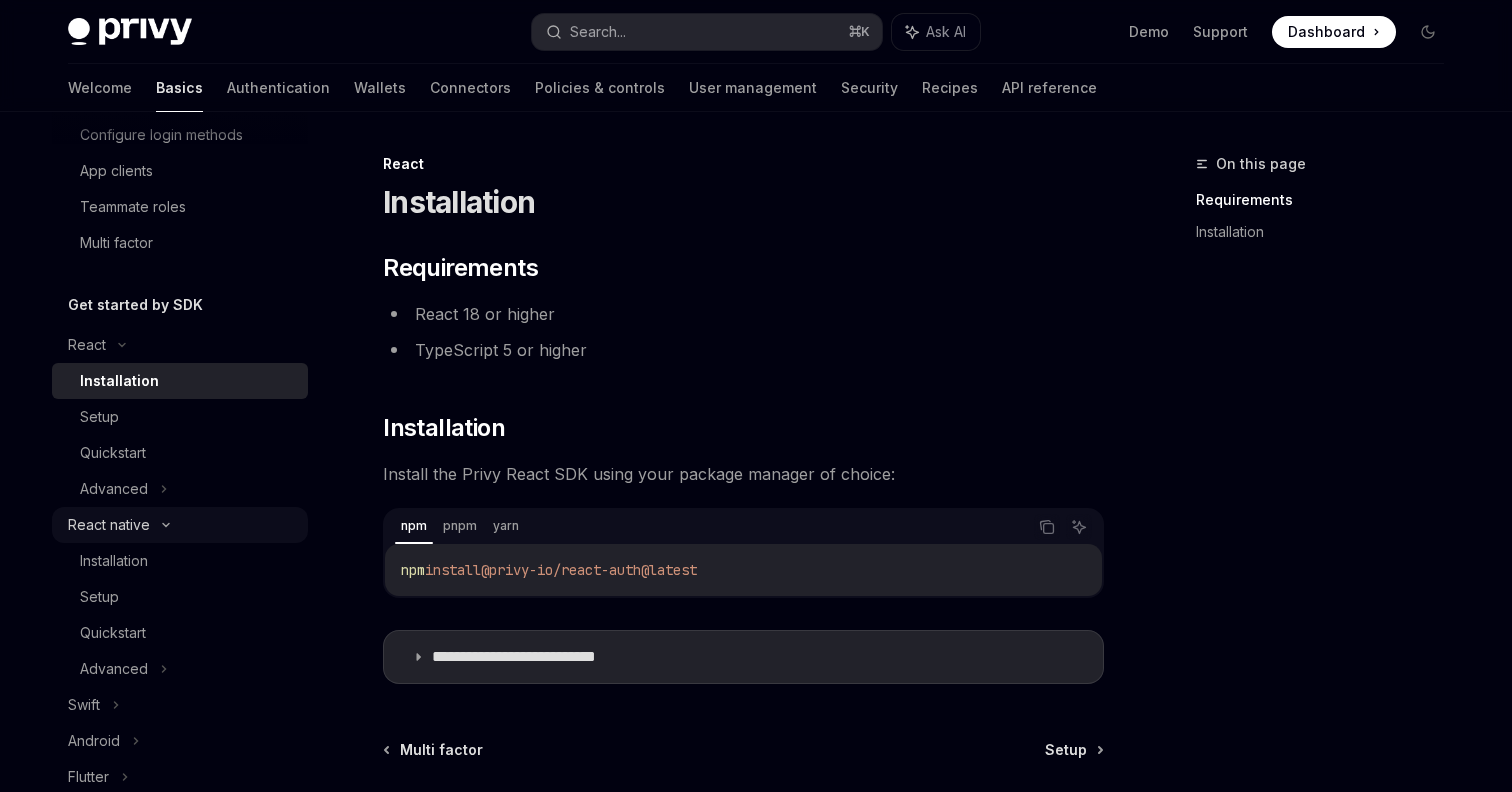 type on "*" 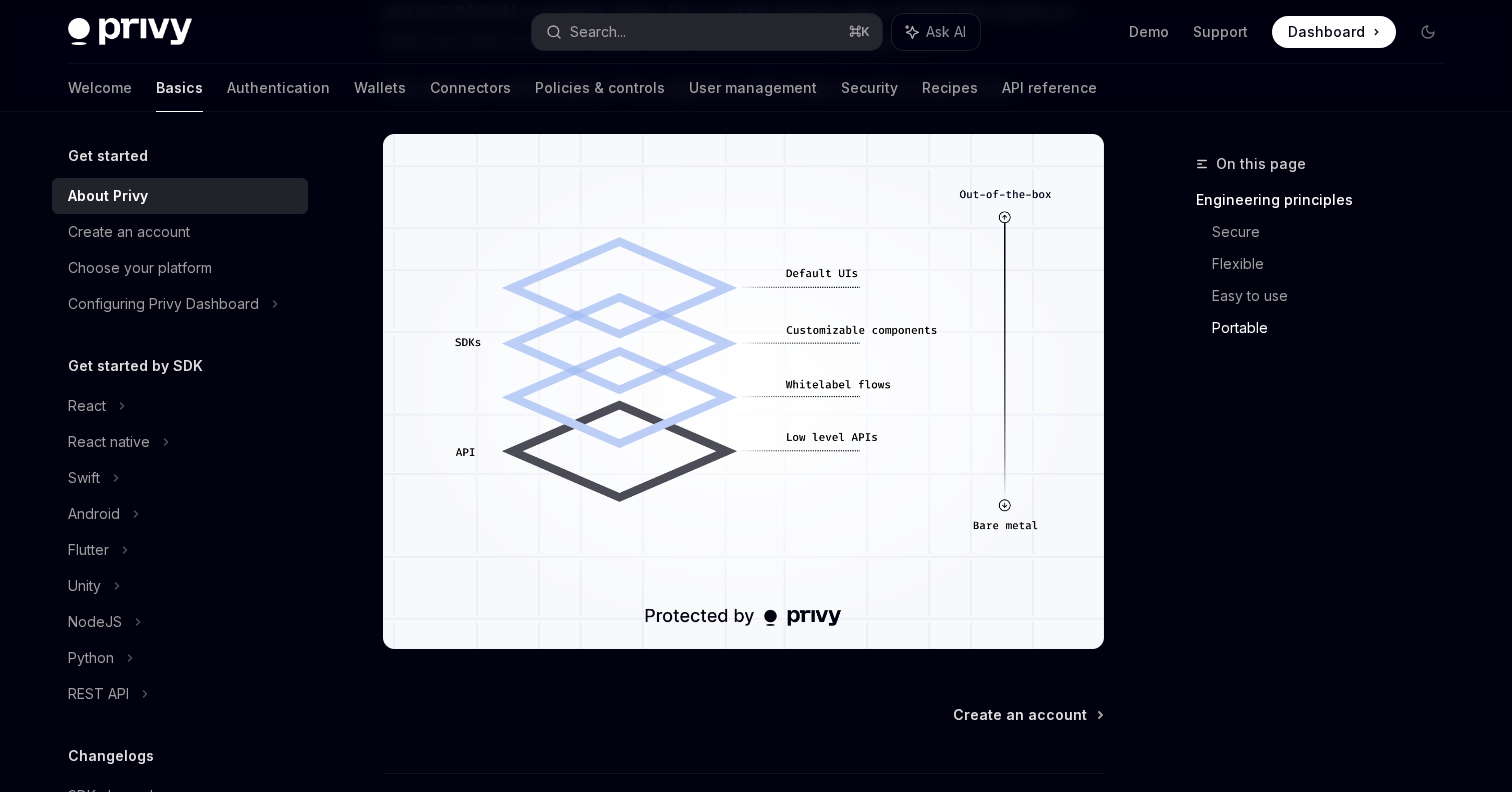 scroll, scrollTop: 1666, scrollLeft: 0, axis: vertical 